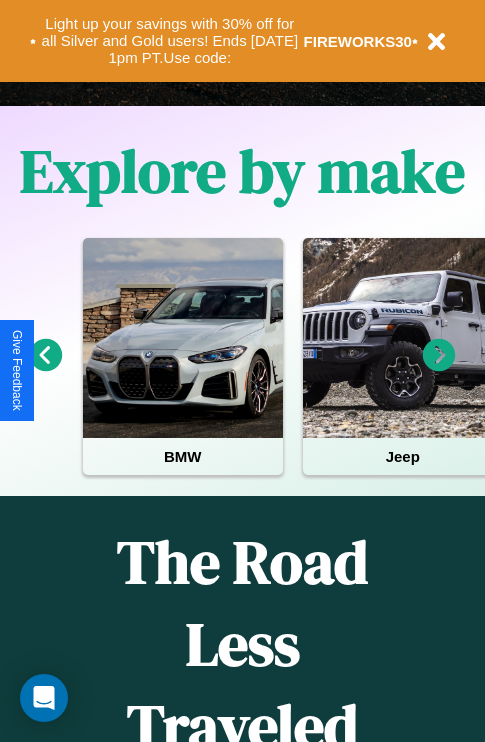 scroll, scrollTop: 0, scrollLeft: 0, axis: both 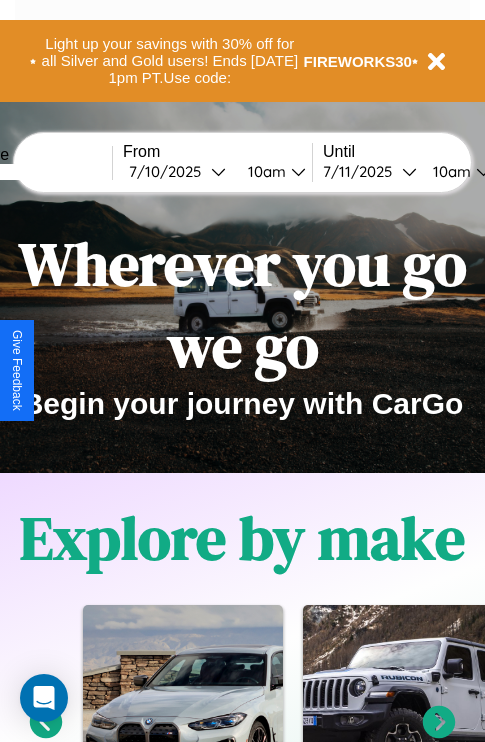 click at bounding box center (37, 172) 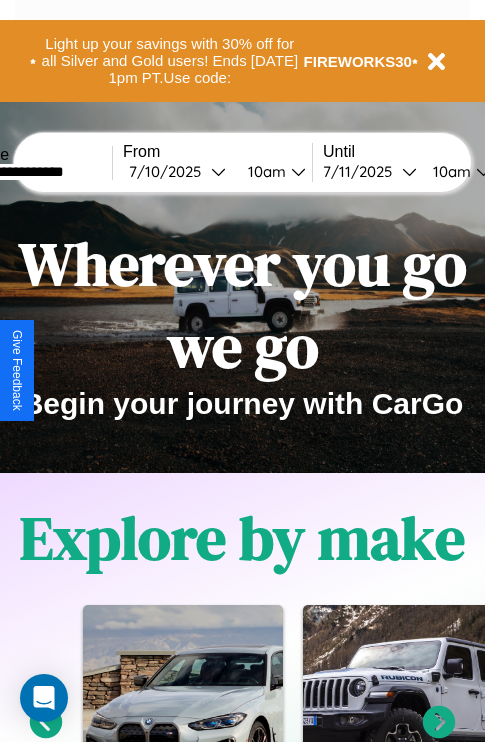type on "**********" 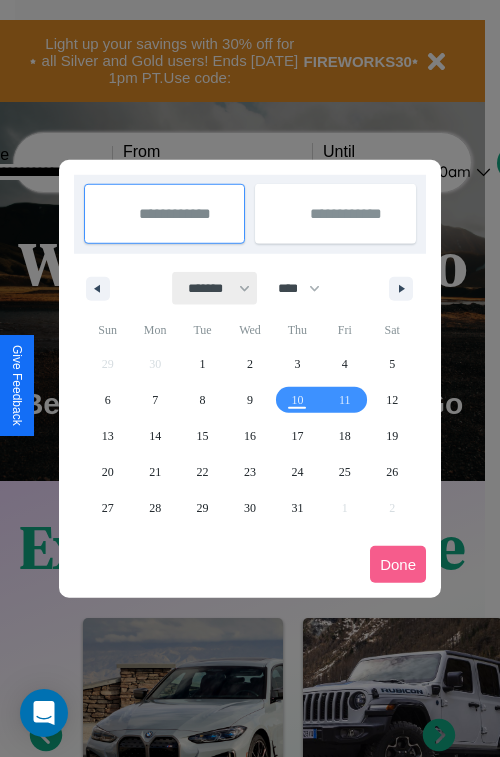 click on "******* ******** ***** ***** *** **** **** ****** ********* ******* ******** ********" at bounding box center (215, 288) 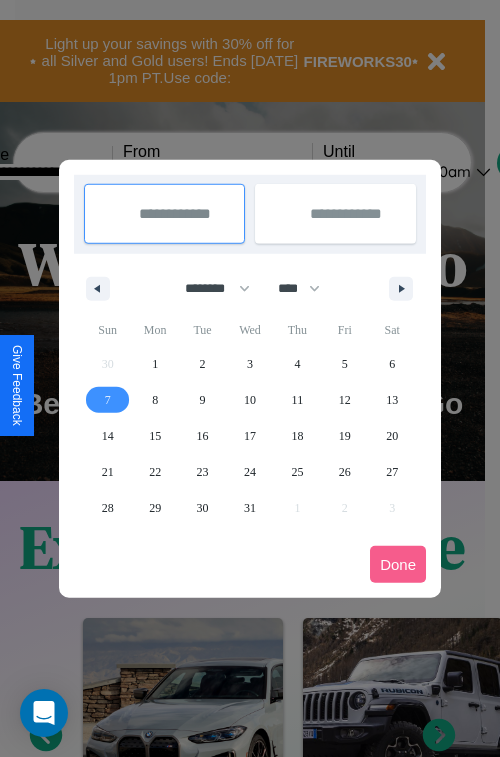 click on "7" at bounding box center [108, 400] 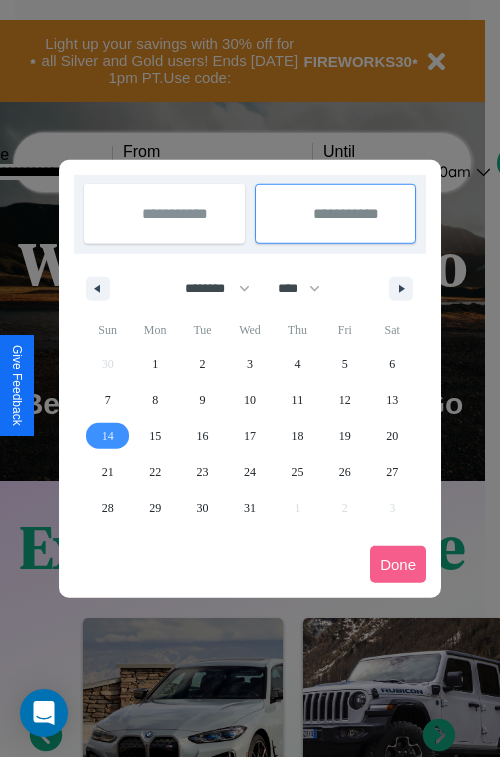 click on "14" at bounding box center [108, 436] 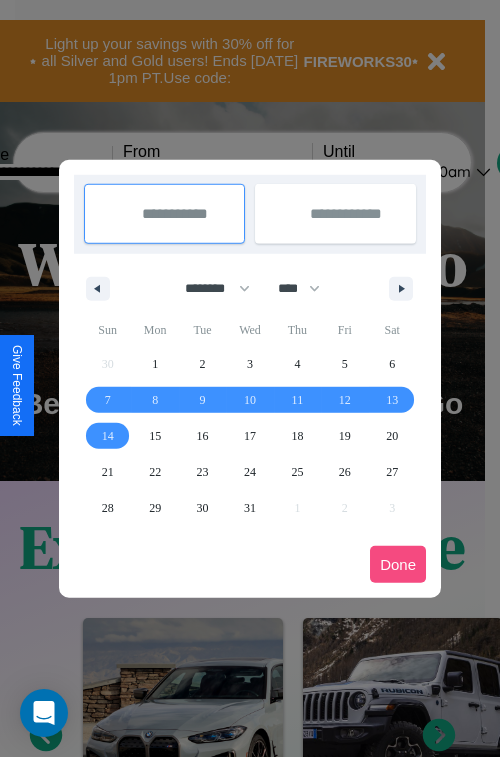 click on "Done" at bounding box center [398, 564] 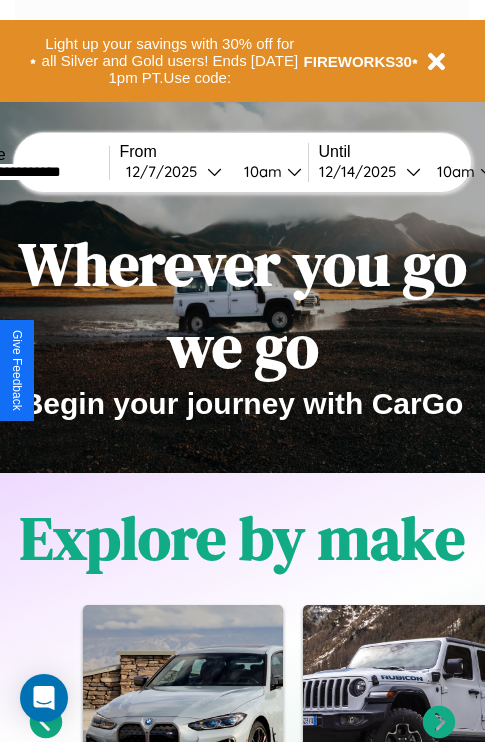 scroll, scrollTop: 0, scrollLeft: 77, axis: horizontal 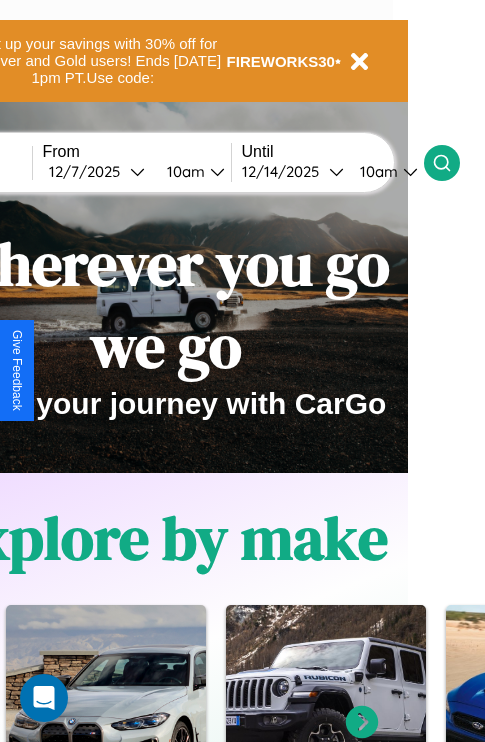 click 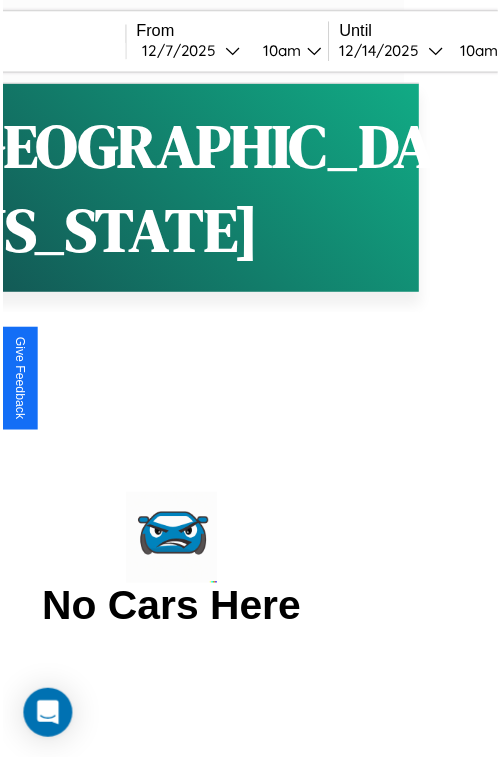 scroll, scrollTop: 0, scrollLeft: 0, axis: both 